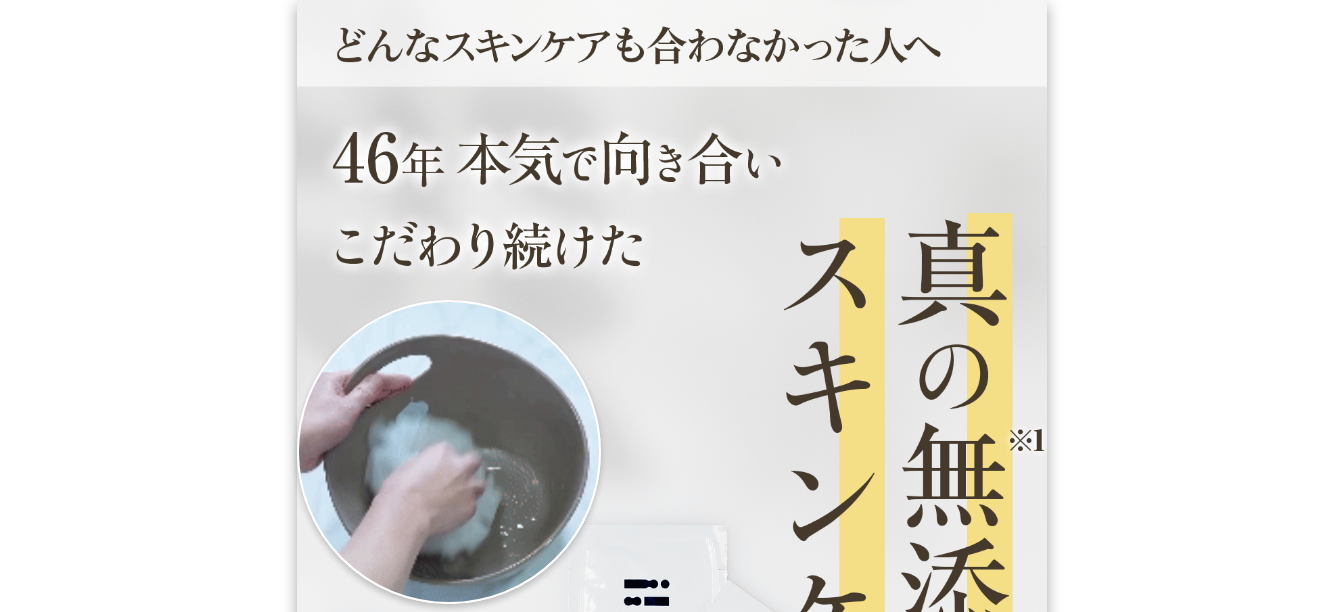 scroll, scrollTop: 700, scrollLeft: 0, axis: vertical 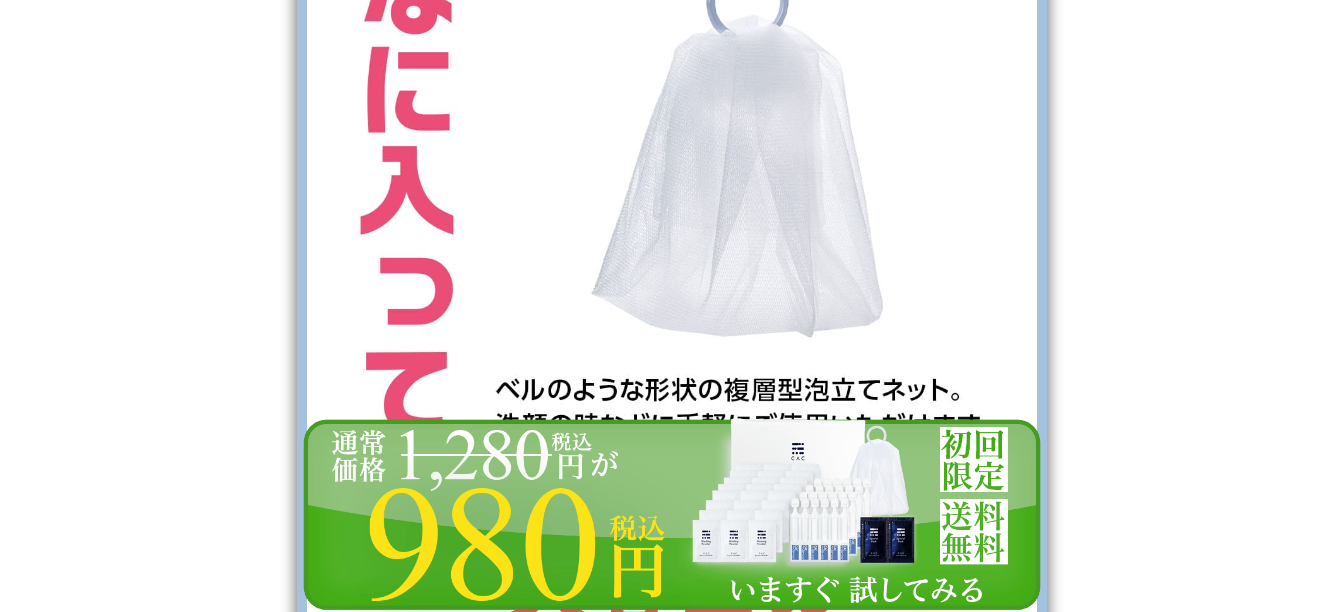 click on "無添加スキンケアの先駆者ＣＡＣ
肌に 不要な成分 は配合していません
防腐剤
保存料
アルコール
オイル" at bounding box center (671, 10888) 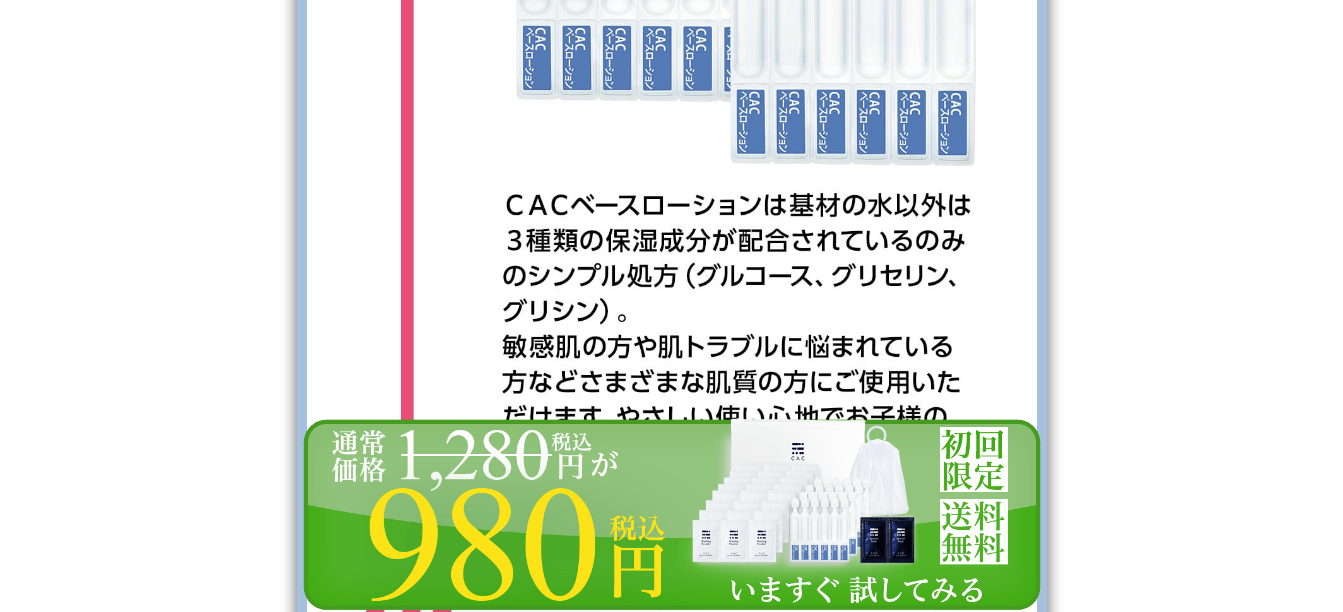 scroll, scrollTop: 21600, scrollLeft: 0, axis: vertical 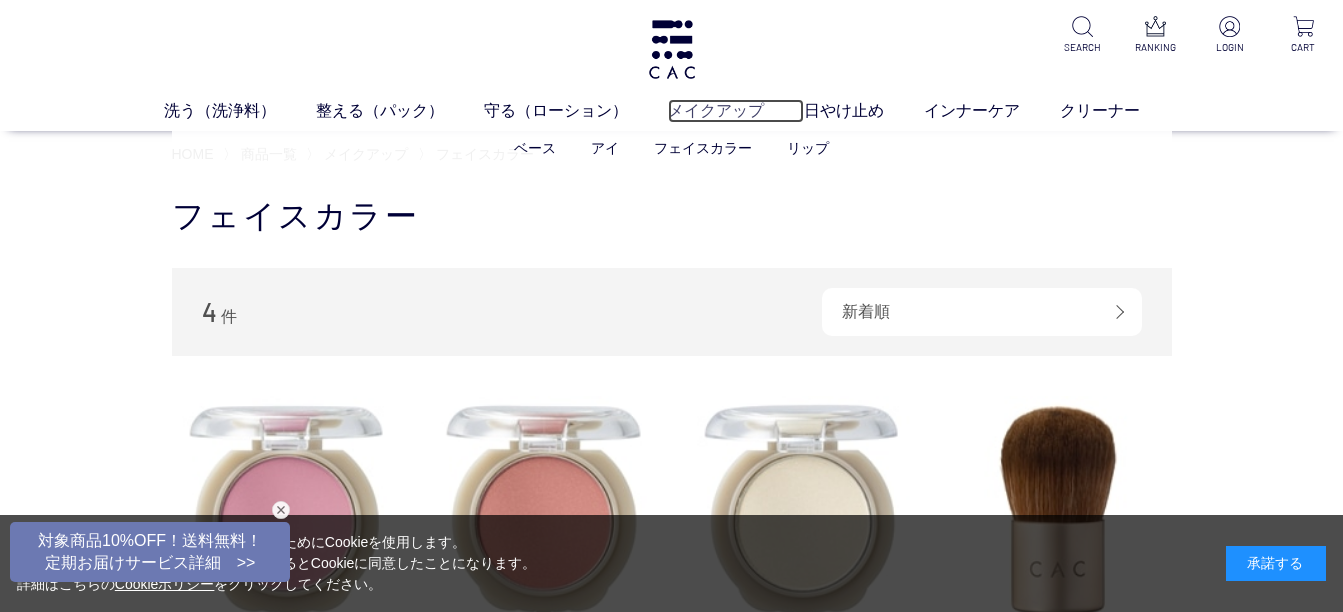 click on "メイクアップ" at bounding box center [736, 111] 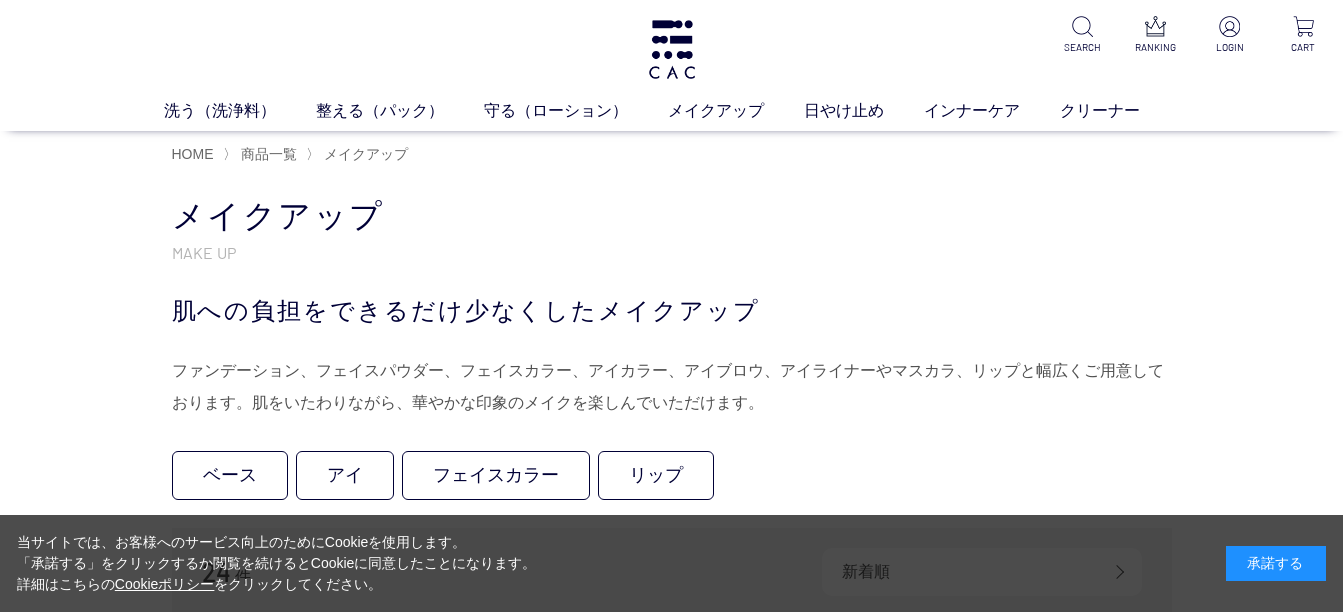 scroll, scrollTop: 0, scrollLeft: 0, axis: both 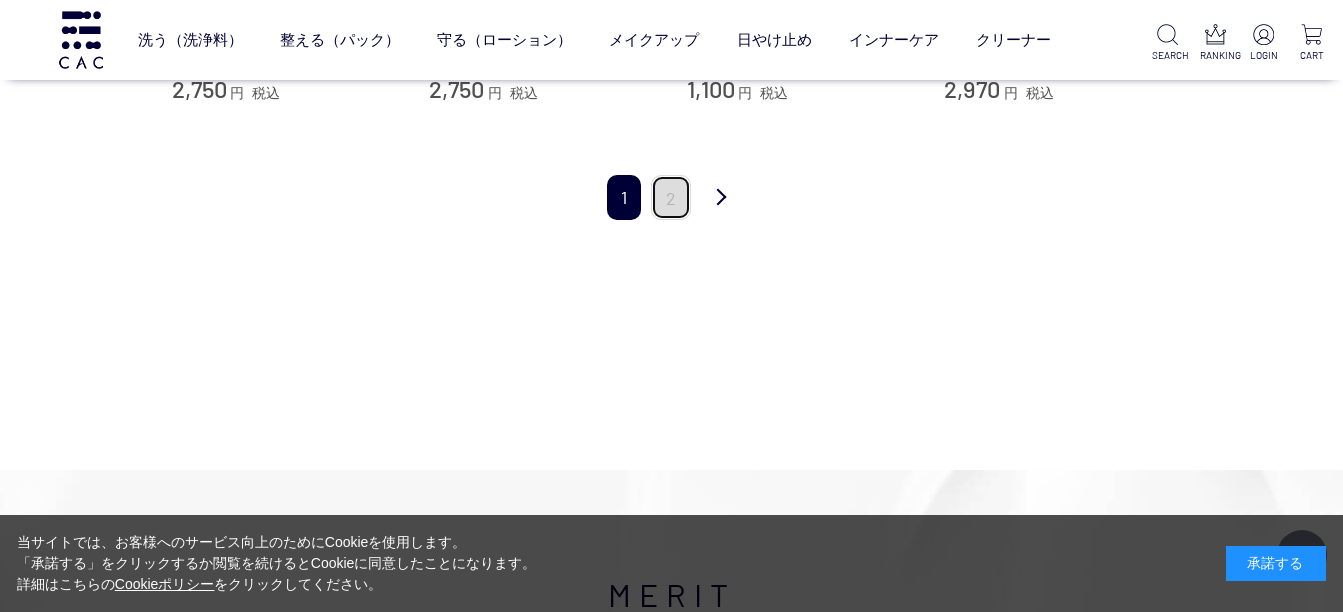 click on "2" at bounding box center (671, 197) 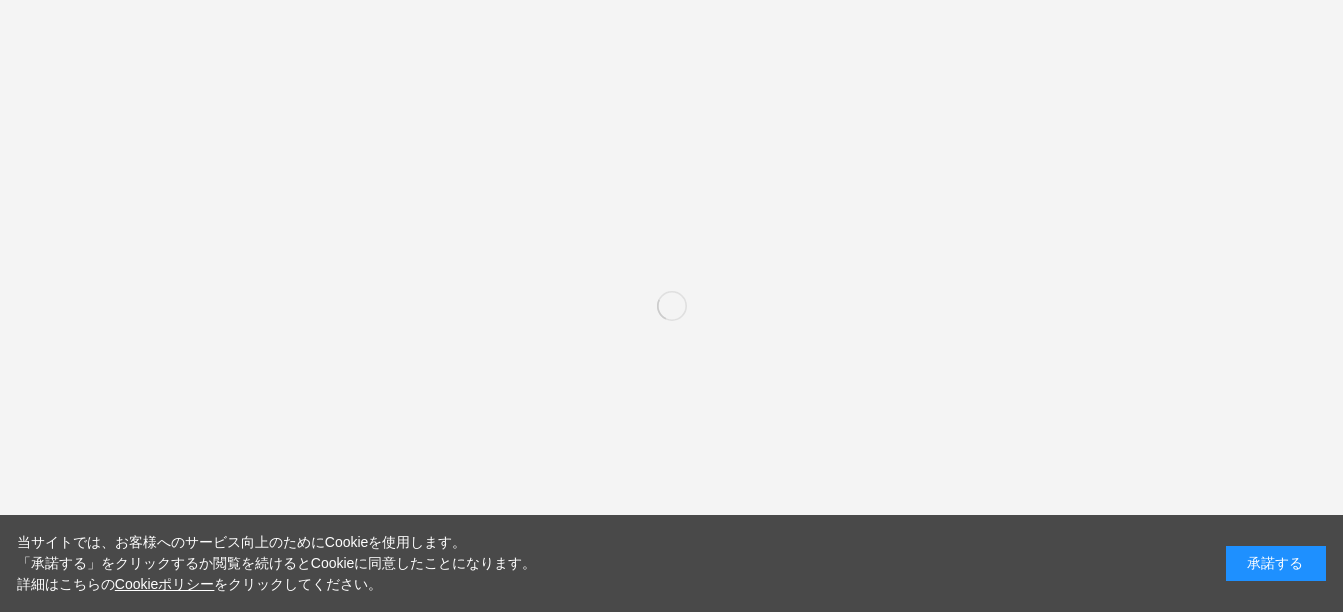 scroll, scrollTop: 0, scrollLeft: 0, axis: both 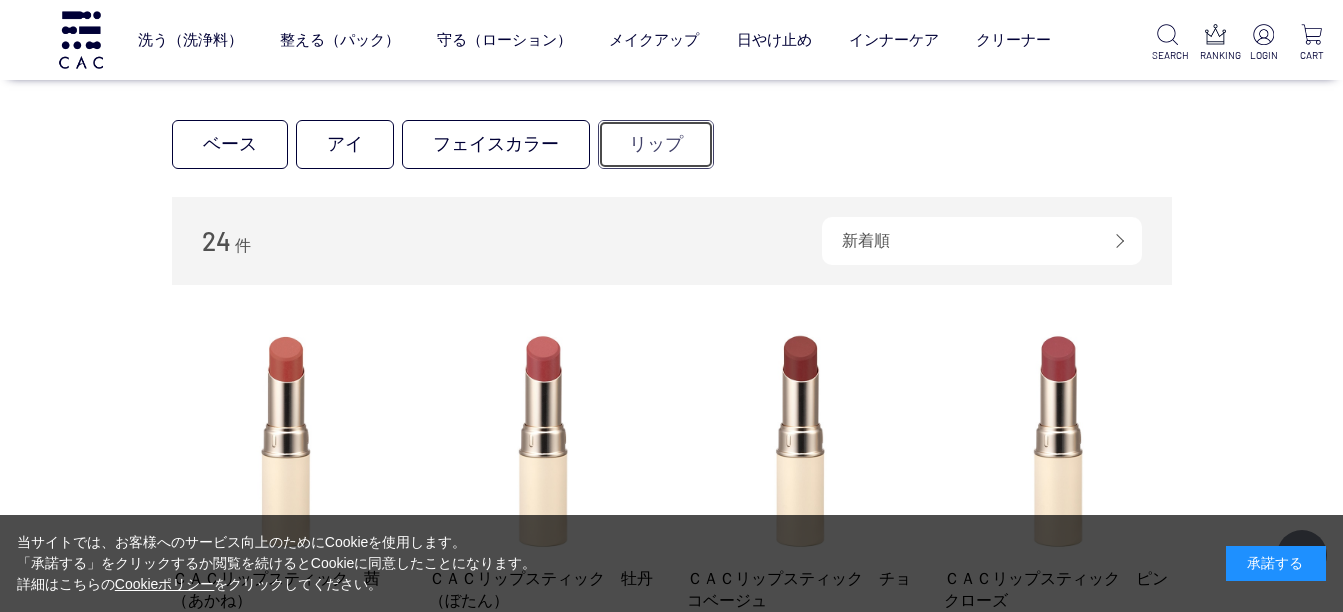 click on "リップ" at bounding box center [656, 144] 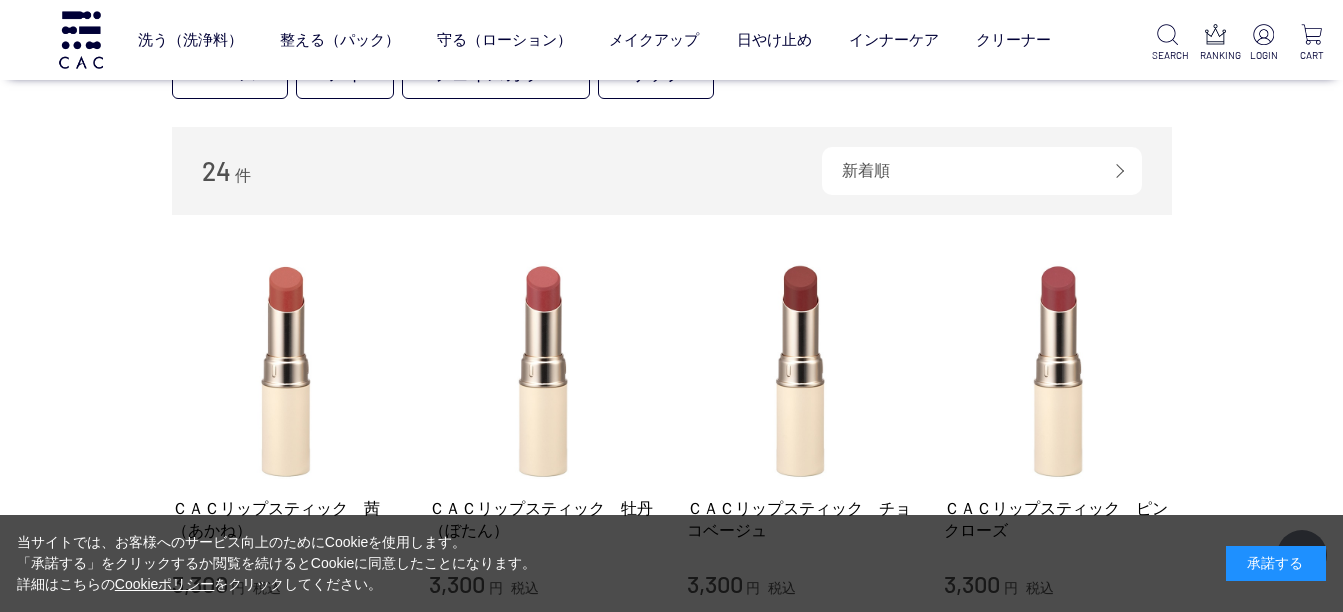 scroll, scrollTop: 400, scrollLeft: 0, axis: vertical 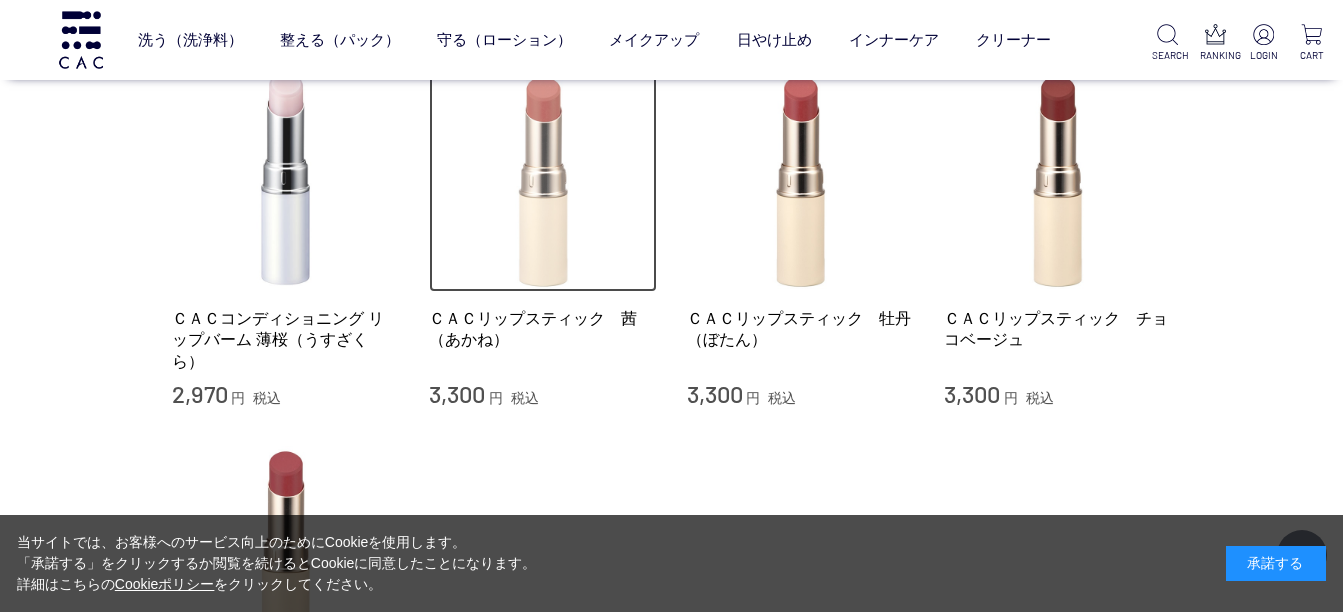 click at bounding box center (543, 179) 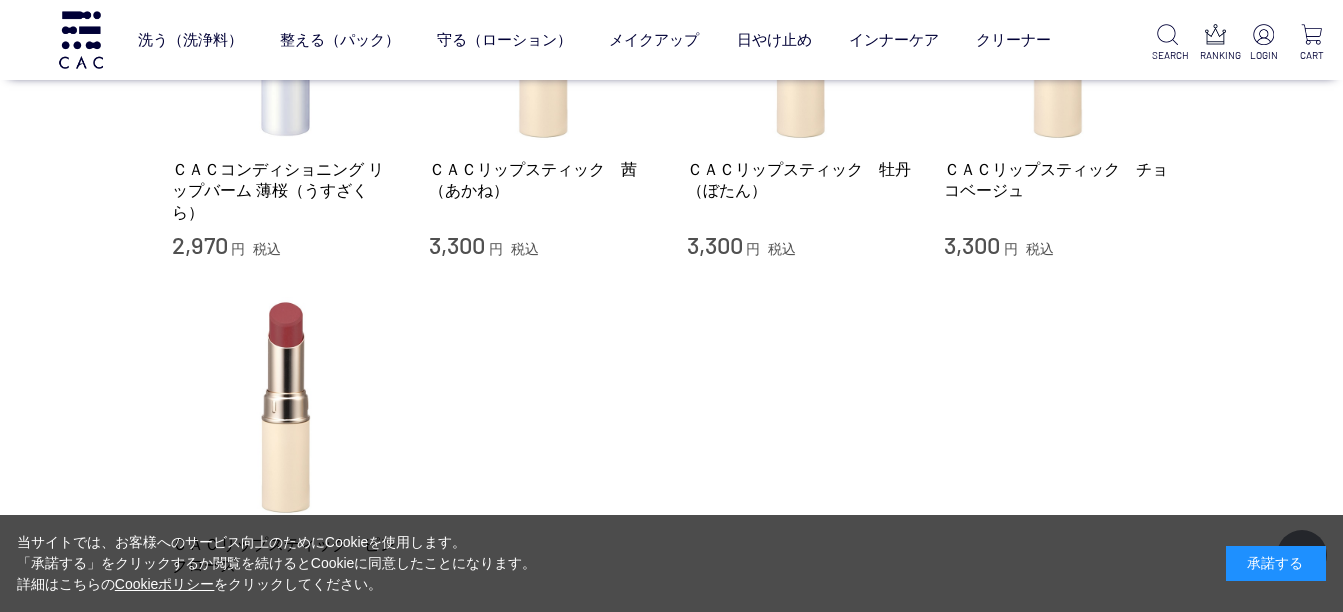 scroll, scrollTop: 600, scrollLeft: 0, axis: vertical 